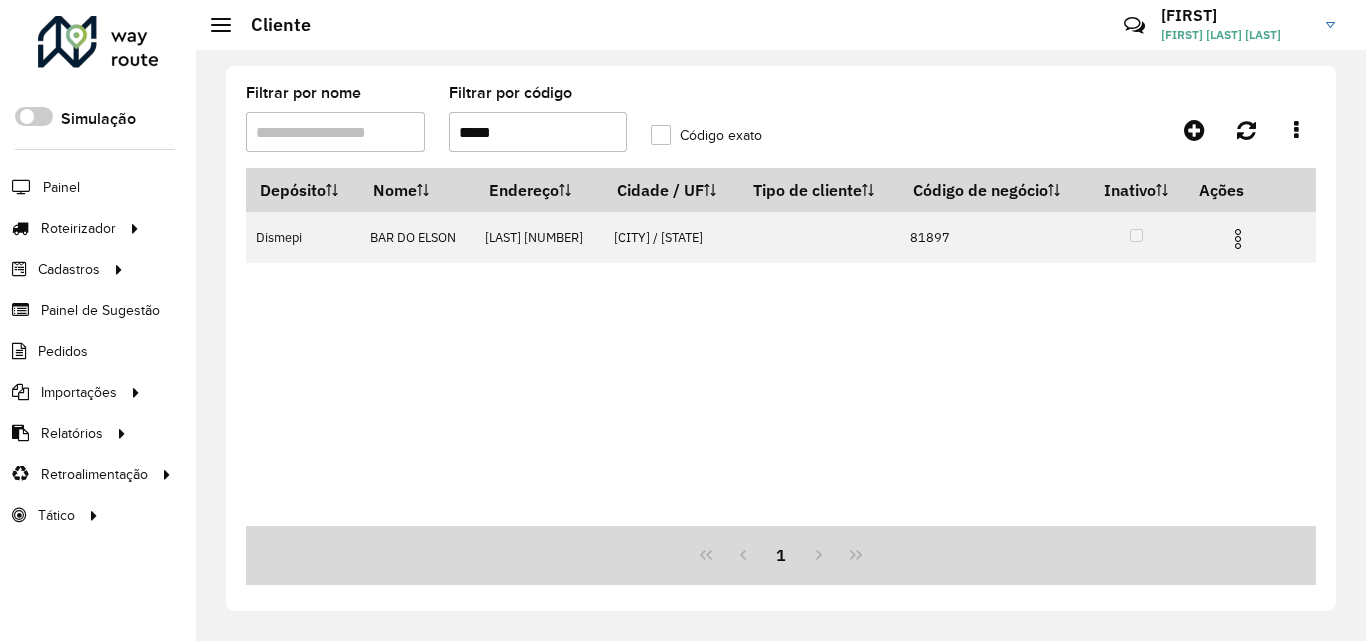 scroll, scrollTop: 0, scrollLeft: 0, axis: both 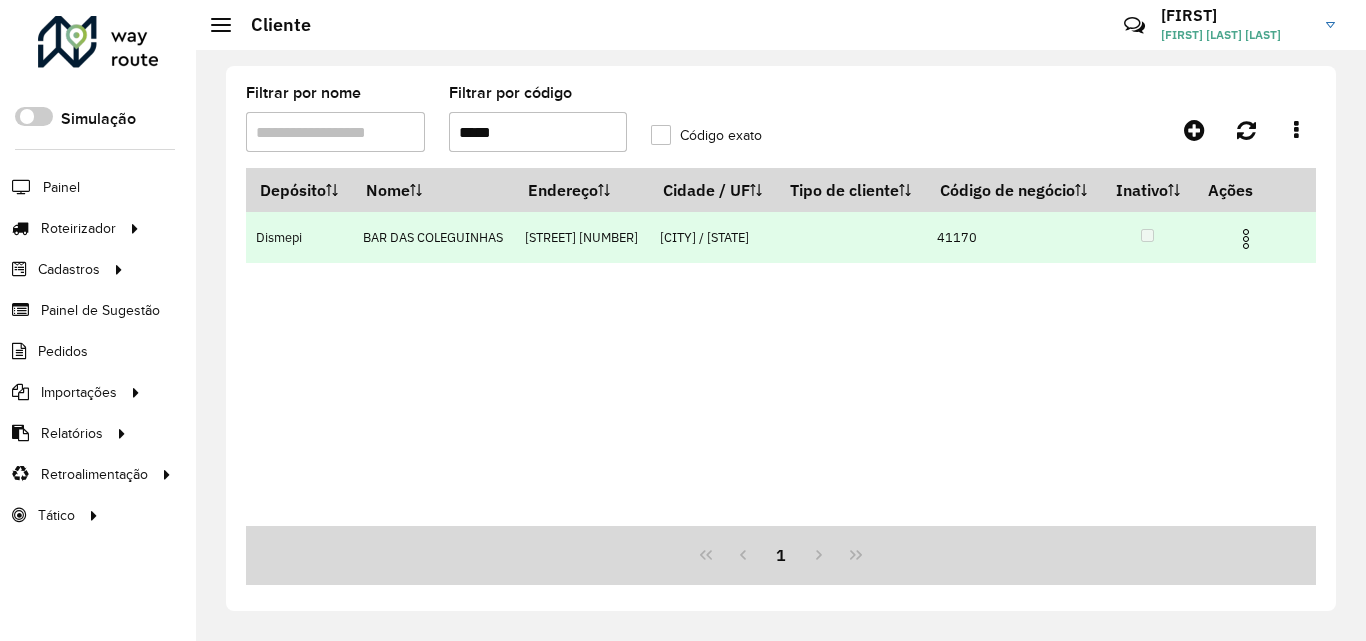 type on "*****" 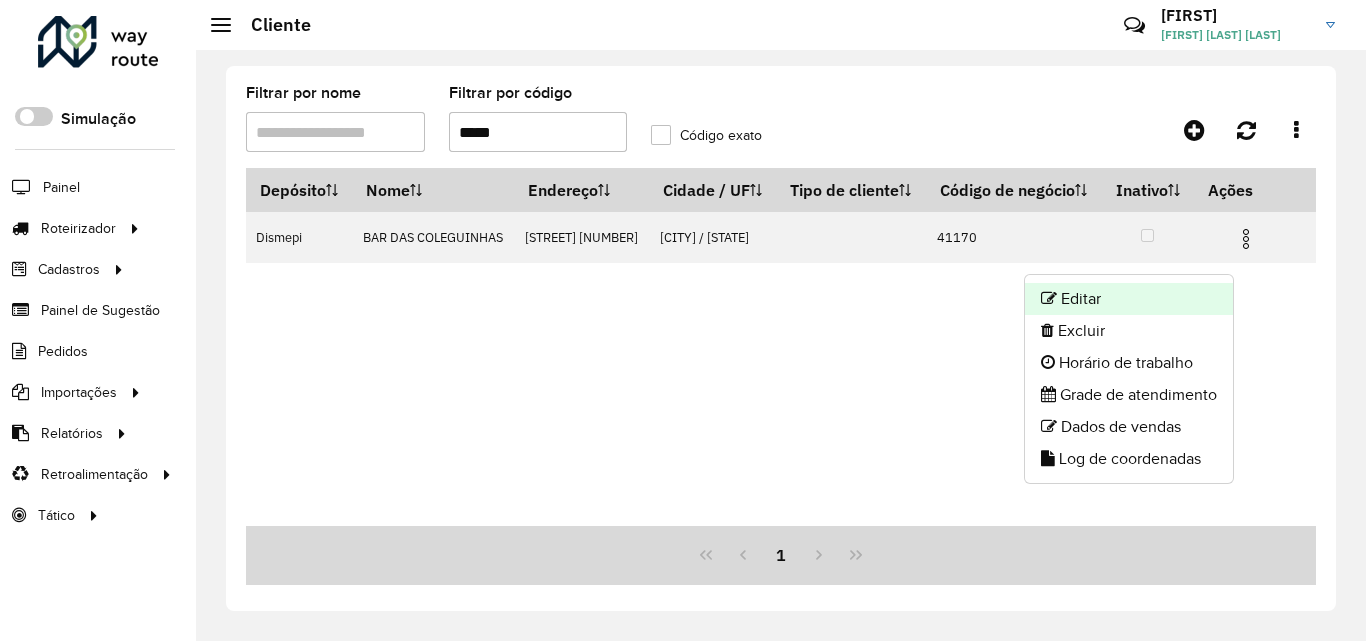 click on "Editar" 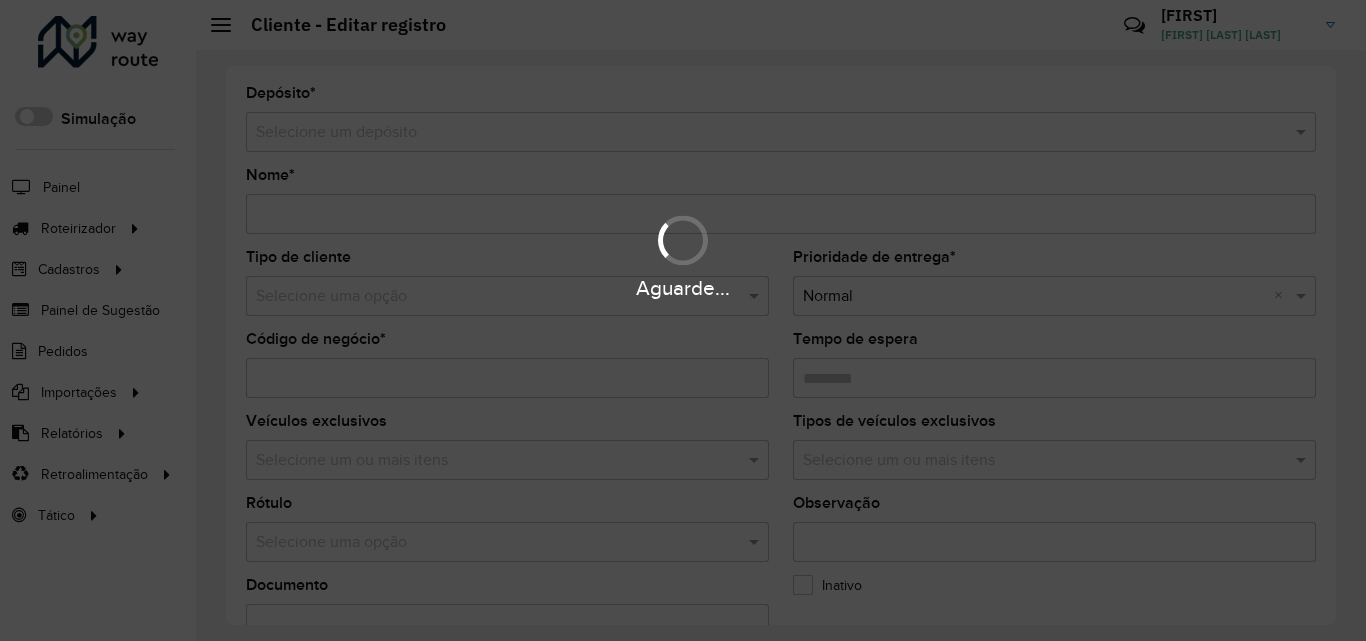 type on "**********" 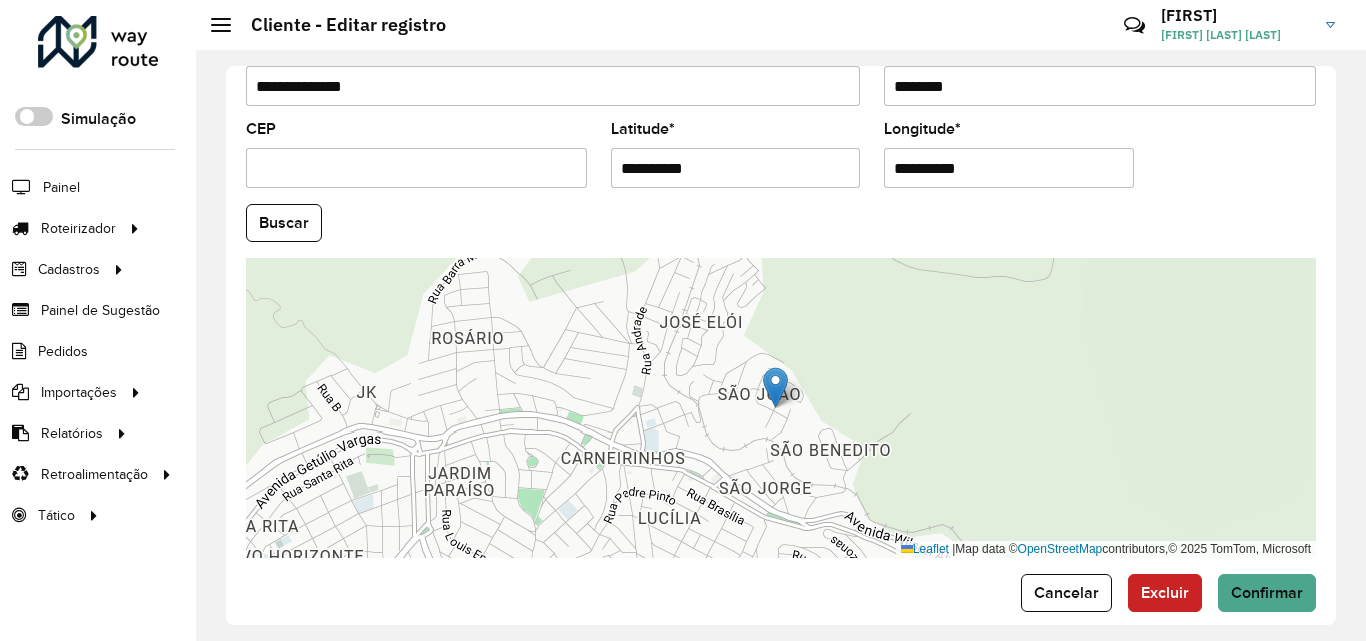 scroll, scrollTop: 847, scrollLeft: 0, axis: vertical 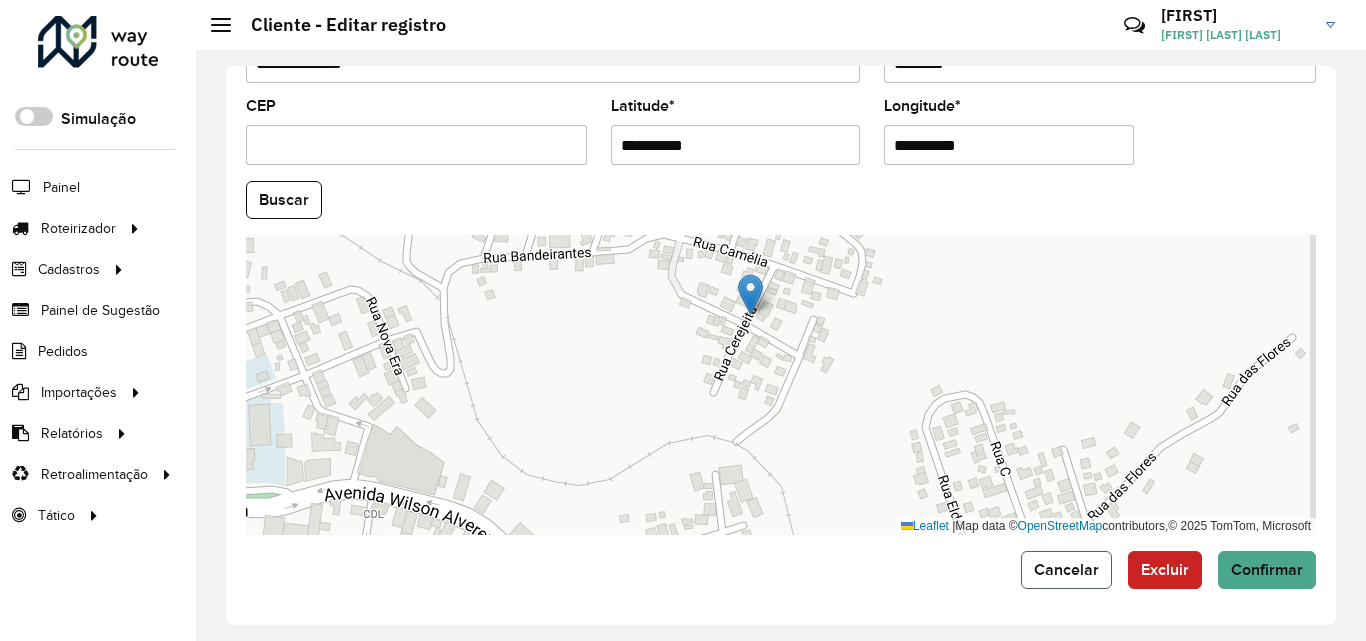 click on "Cancelar" 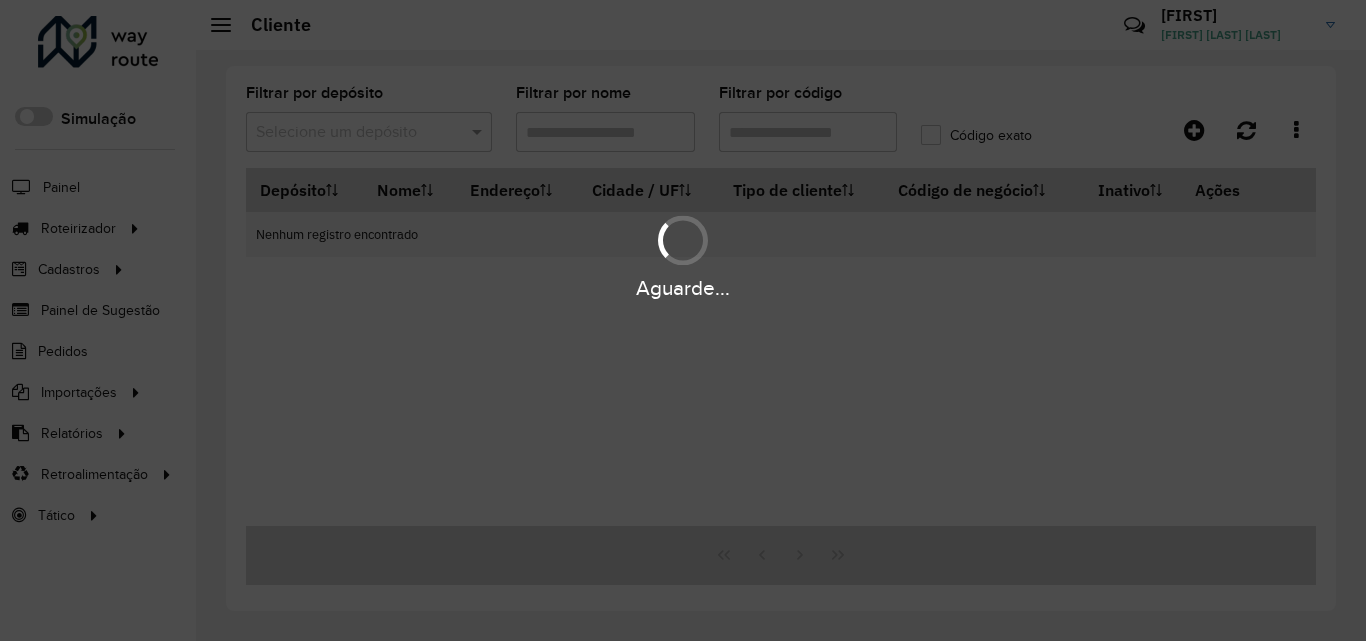 type on "*****" 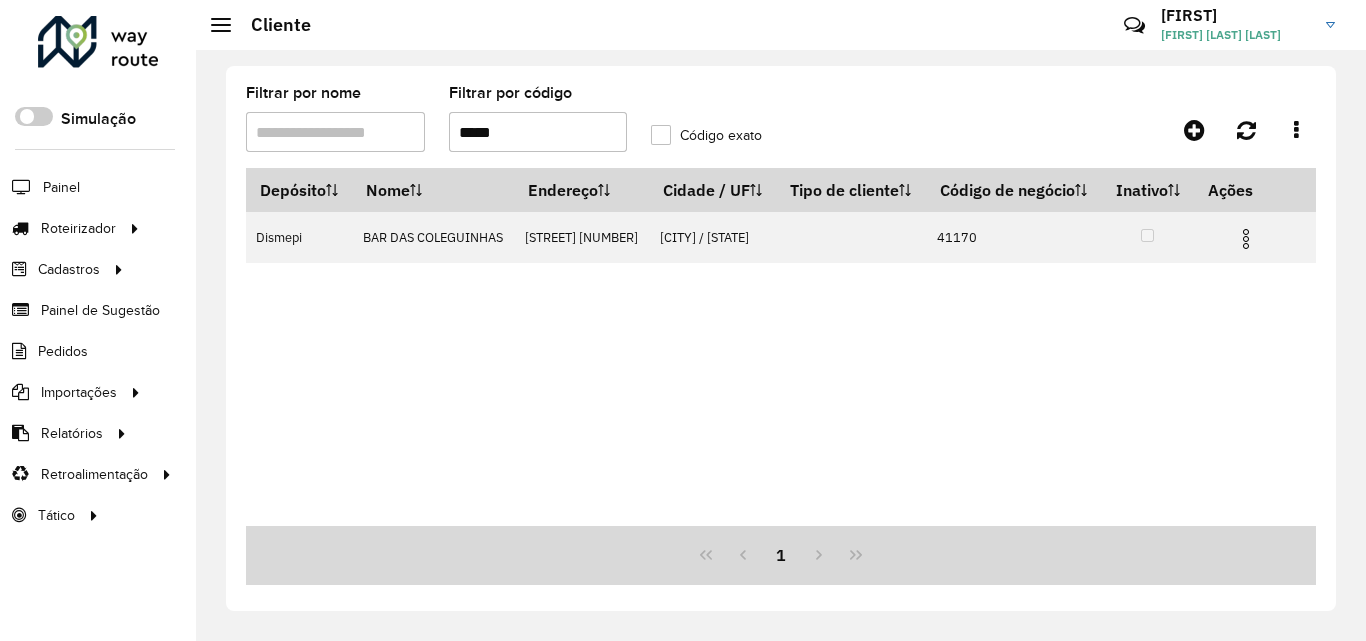 drag, startPoint x: 509, startPoint y: 127, endPoint x: 416, endPoint y: 135, distance: 93.34345 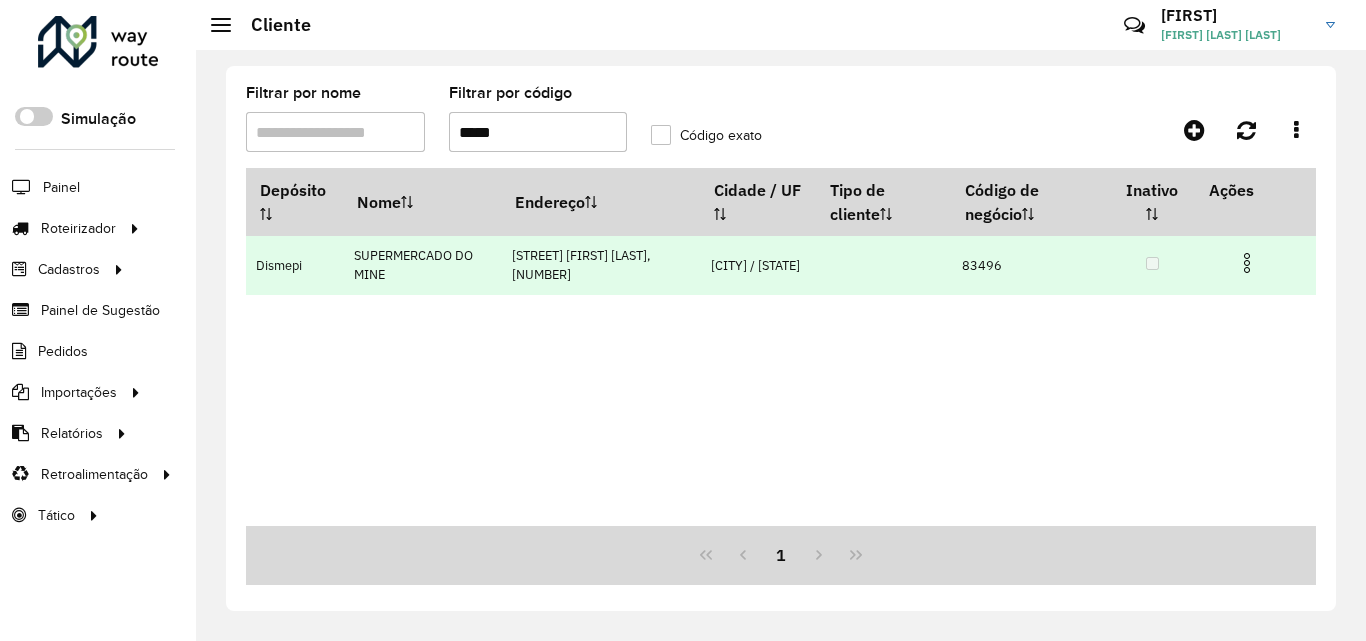 type on "*****" 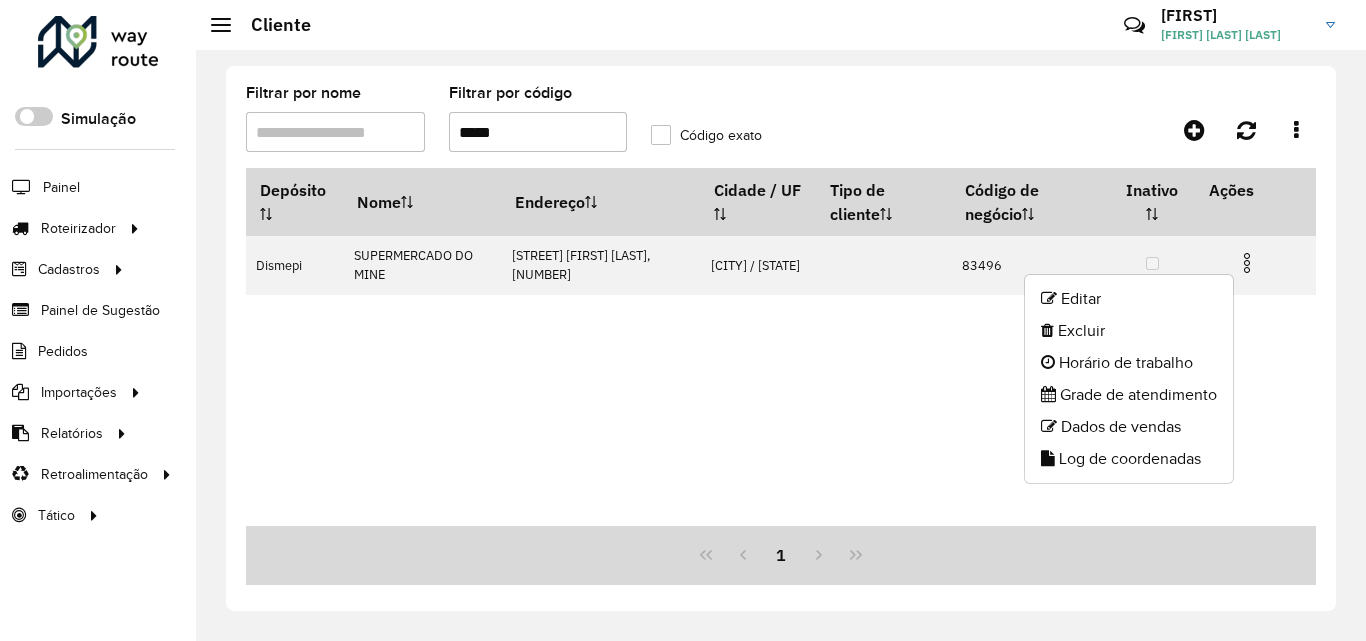 click on "Editar" 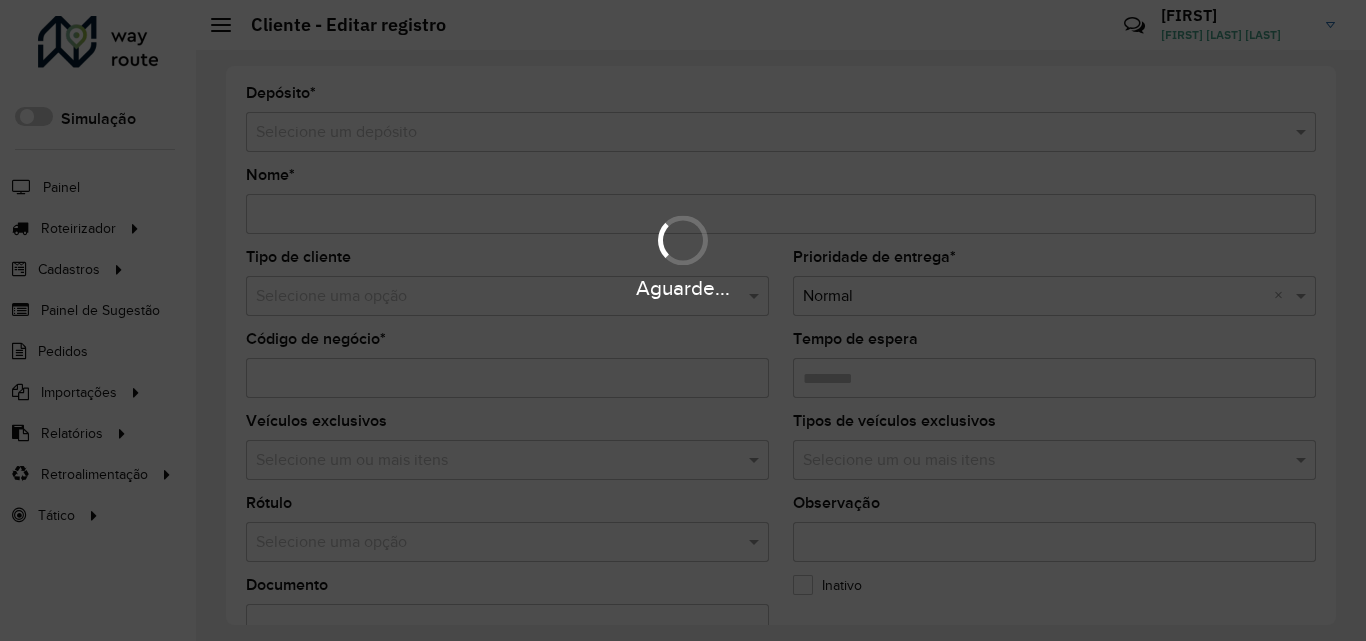 type on "**********" 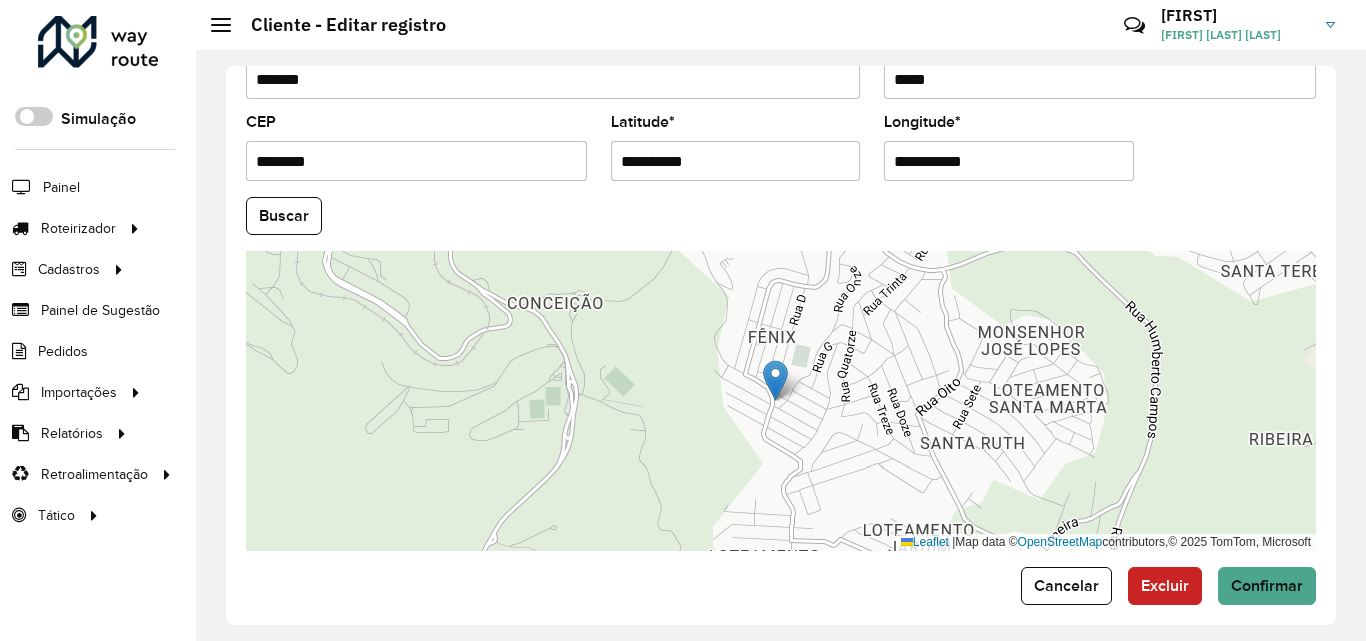 scroll, scrollTop: 847, scrollLeft: 0, axis: vertical 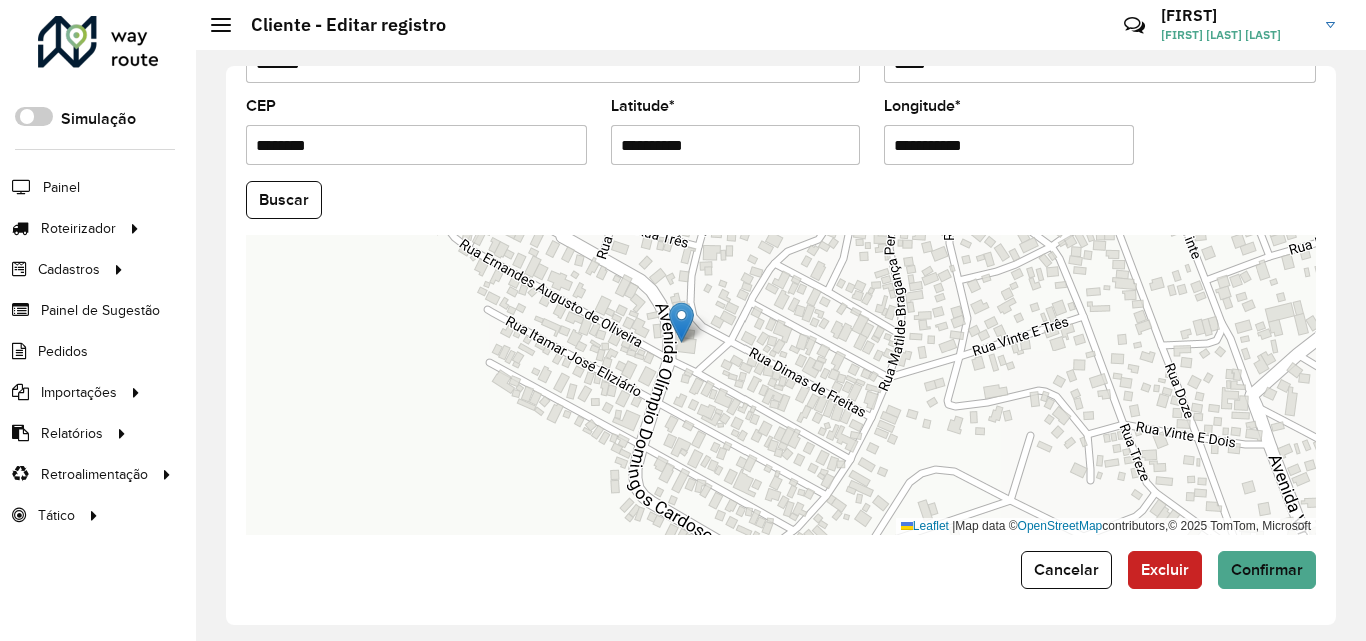 drag, startPoint x: 643, startPoint y: 479, endPoint x: 683, endPoint y: 454, distance: 47.169907 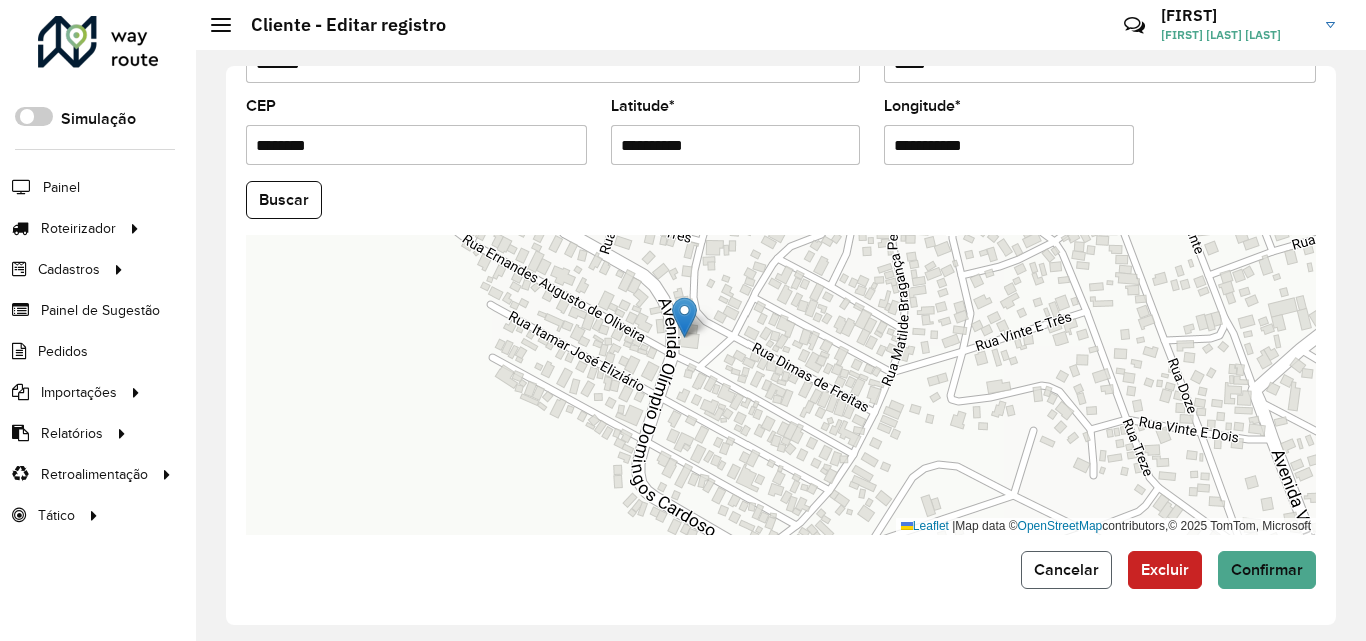 click on "Cancelar" 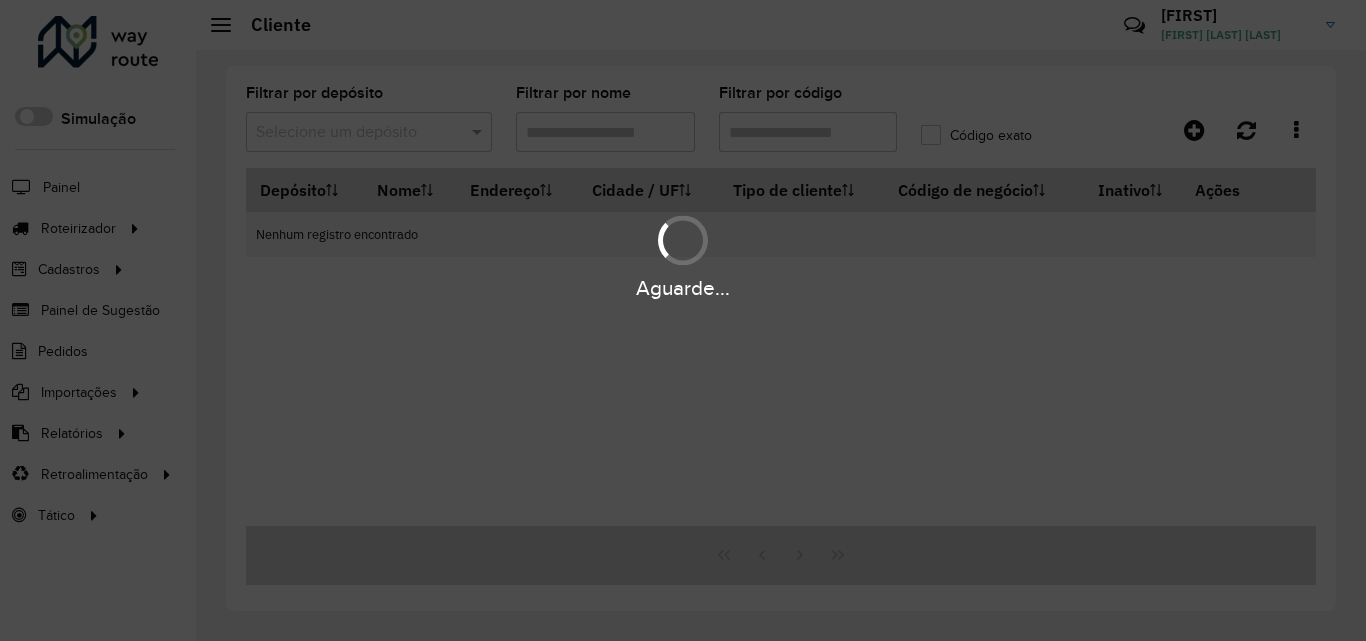 type on "*****" 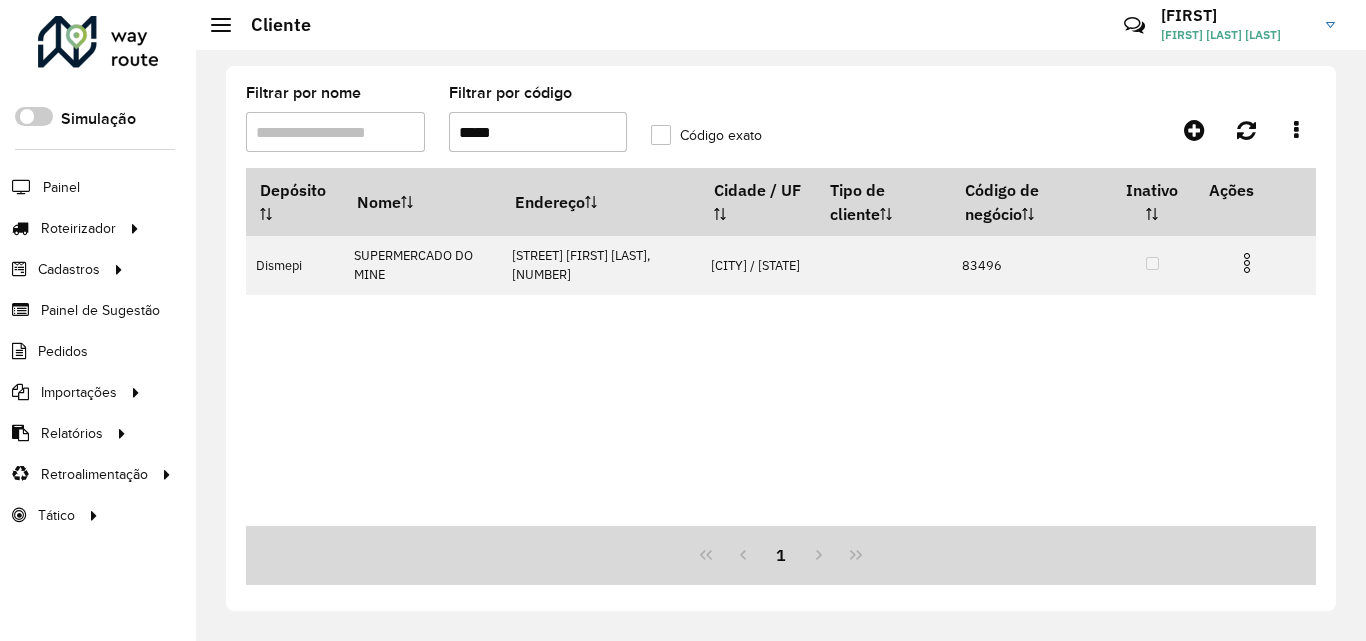 drag, startPoint x: 526, startPoint y: 134, endPoint x: 355, endPoint y: 100, distance: 174.34735 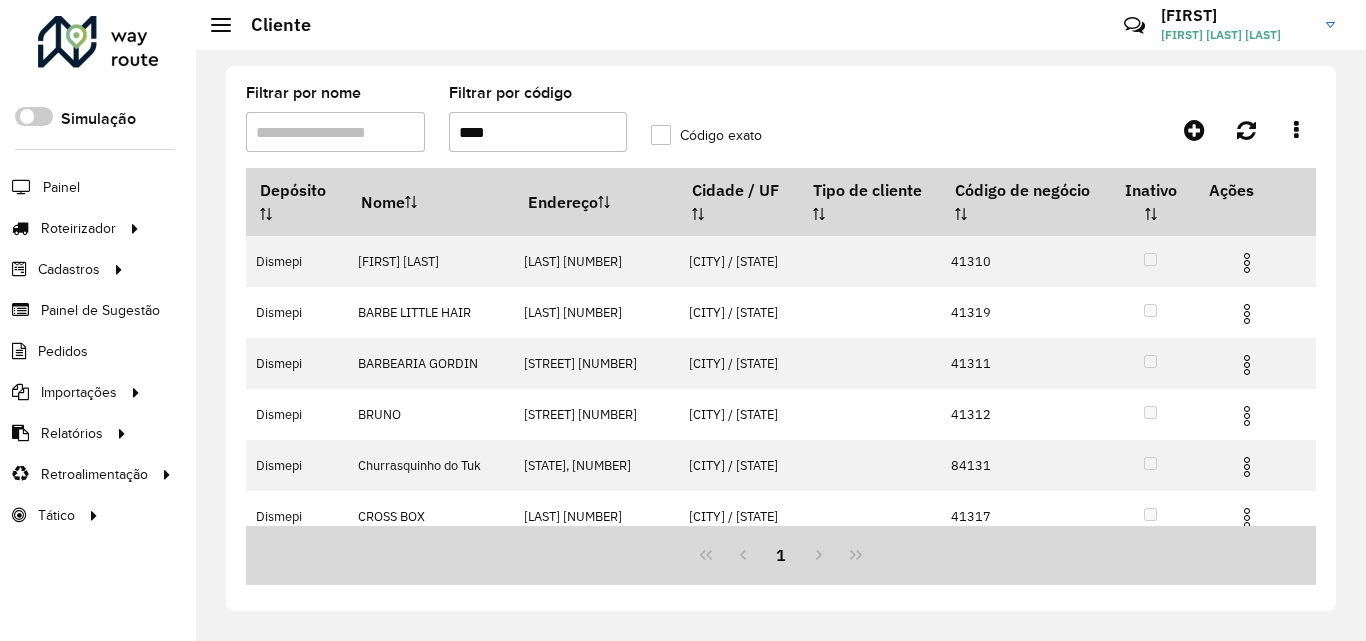 type on "****" 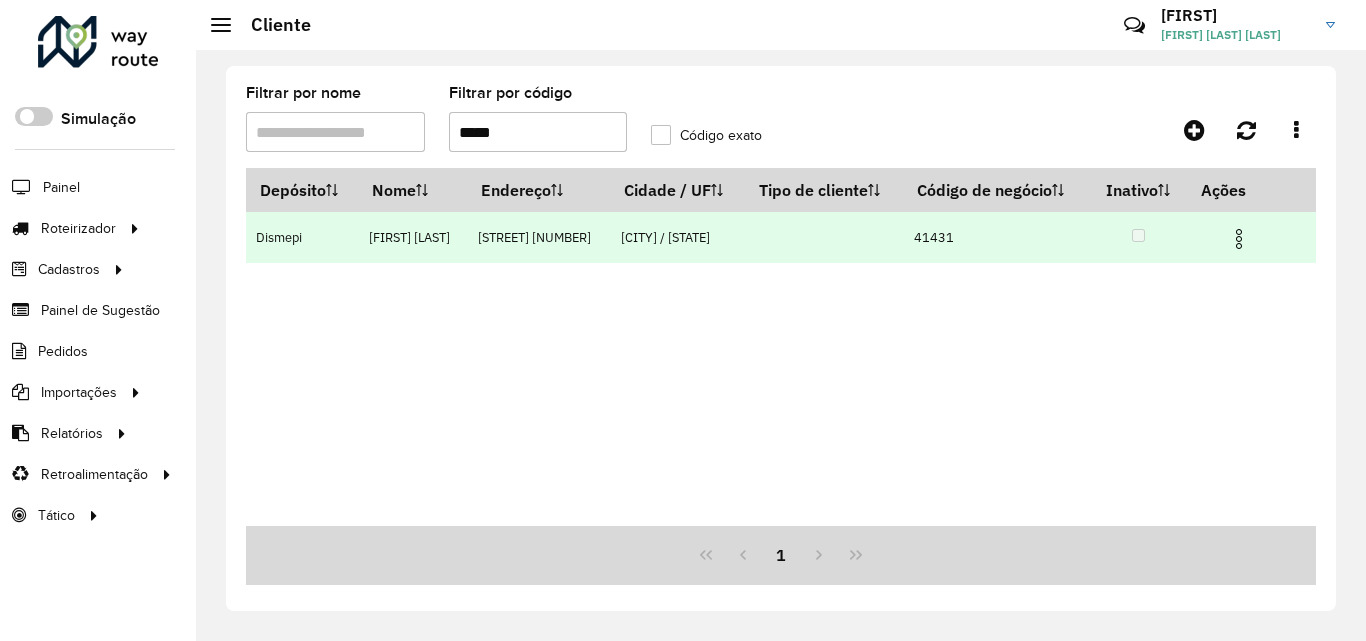 type on "*****" 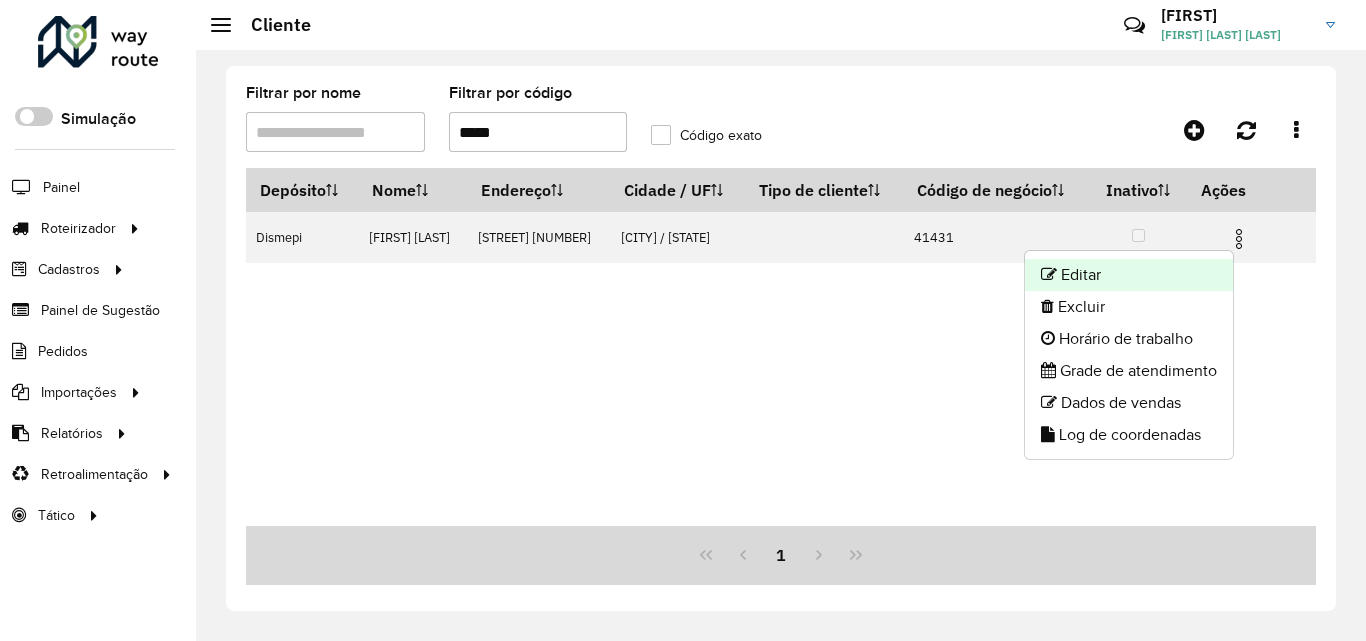 click on "Editar" 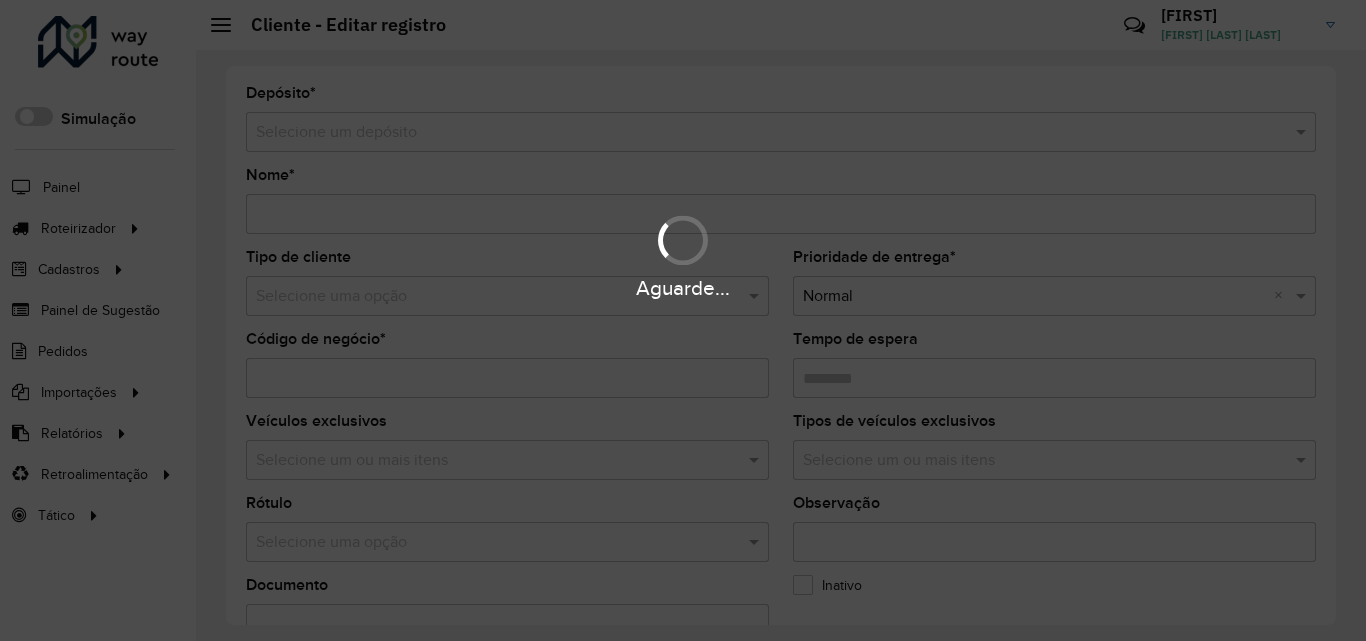 type on "**********" 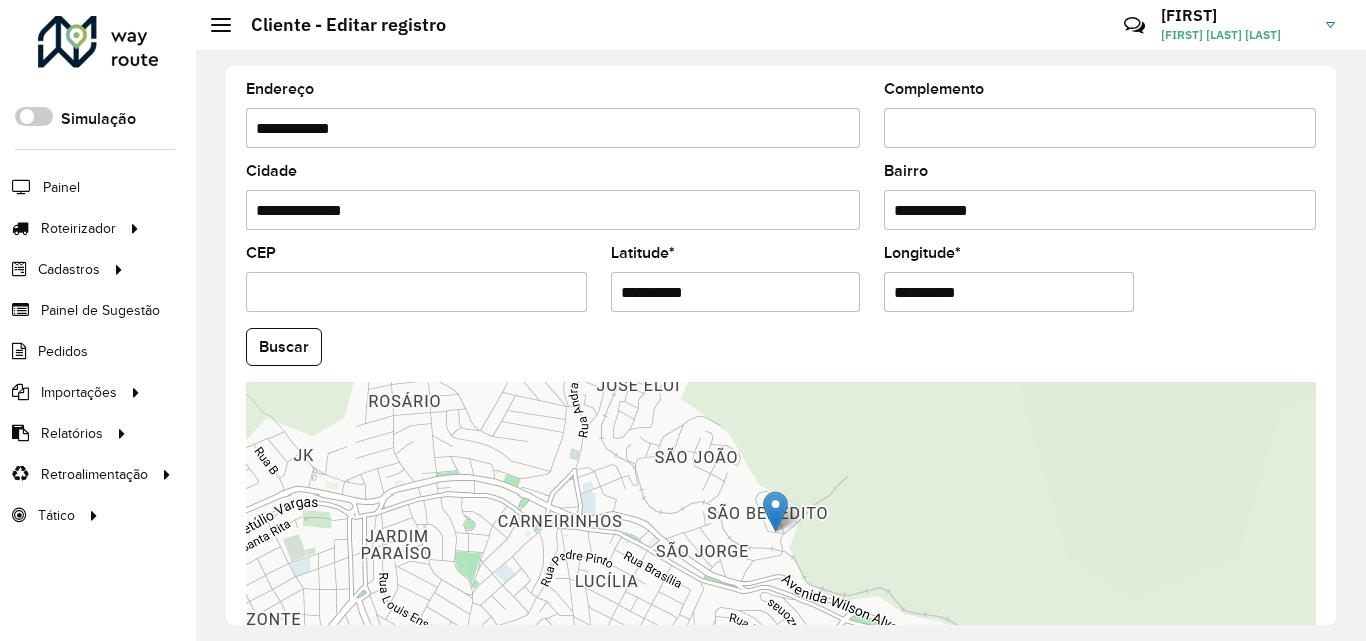 scroll, scrollTop: 800, scrollLeft: 0, axis: vertical 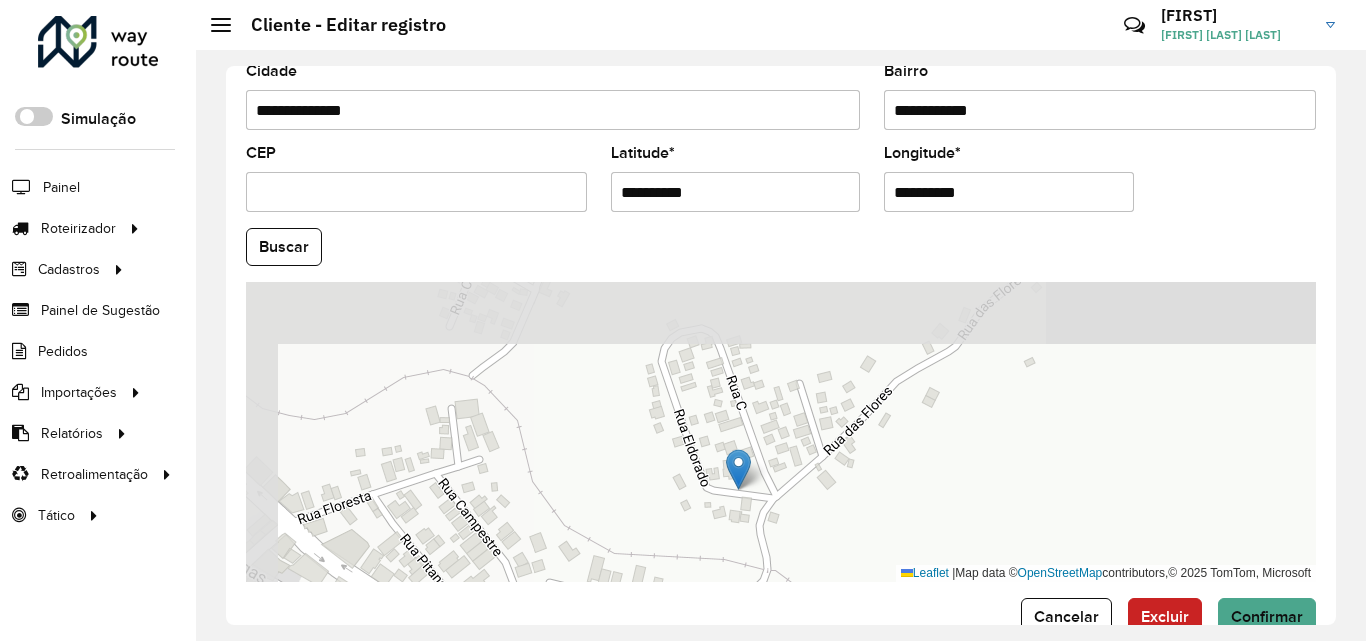 drag, startPoint x: 723, startPoint y: 398, endPoint x: 767, endPoint y: 499, distance: 110.16805 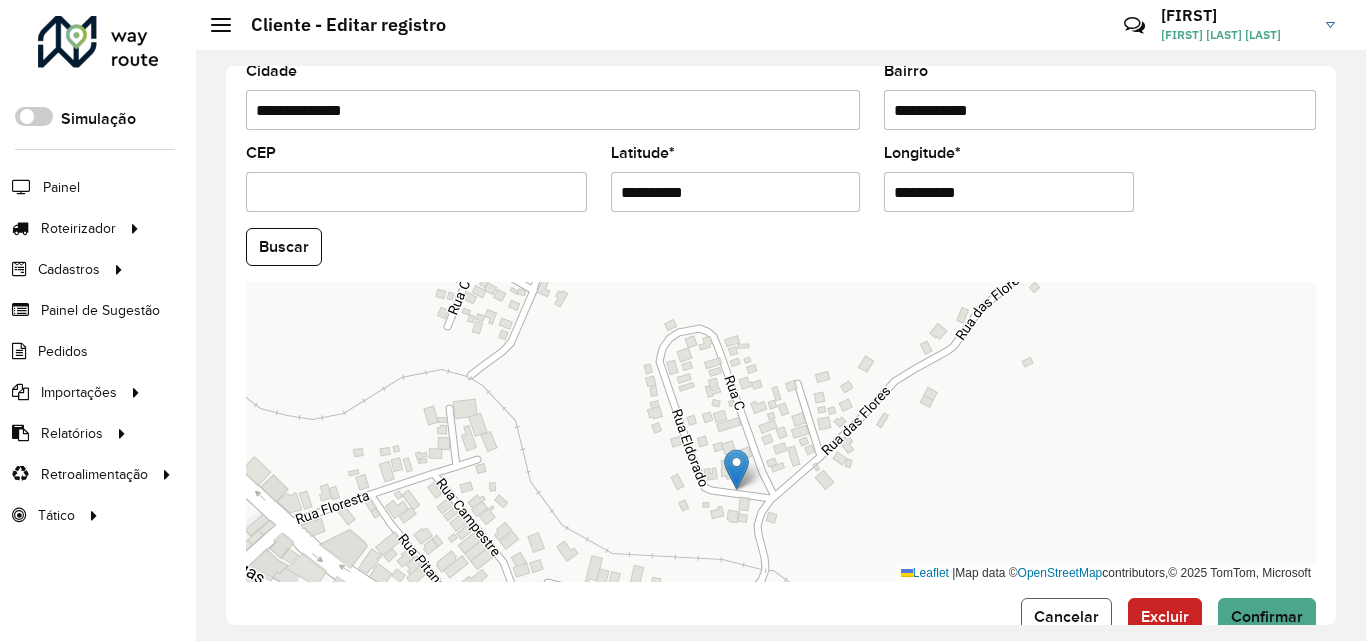 click on "Cancelar" 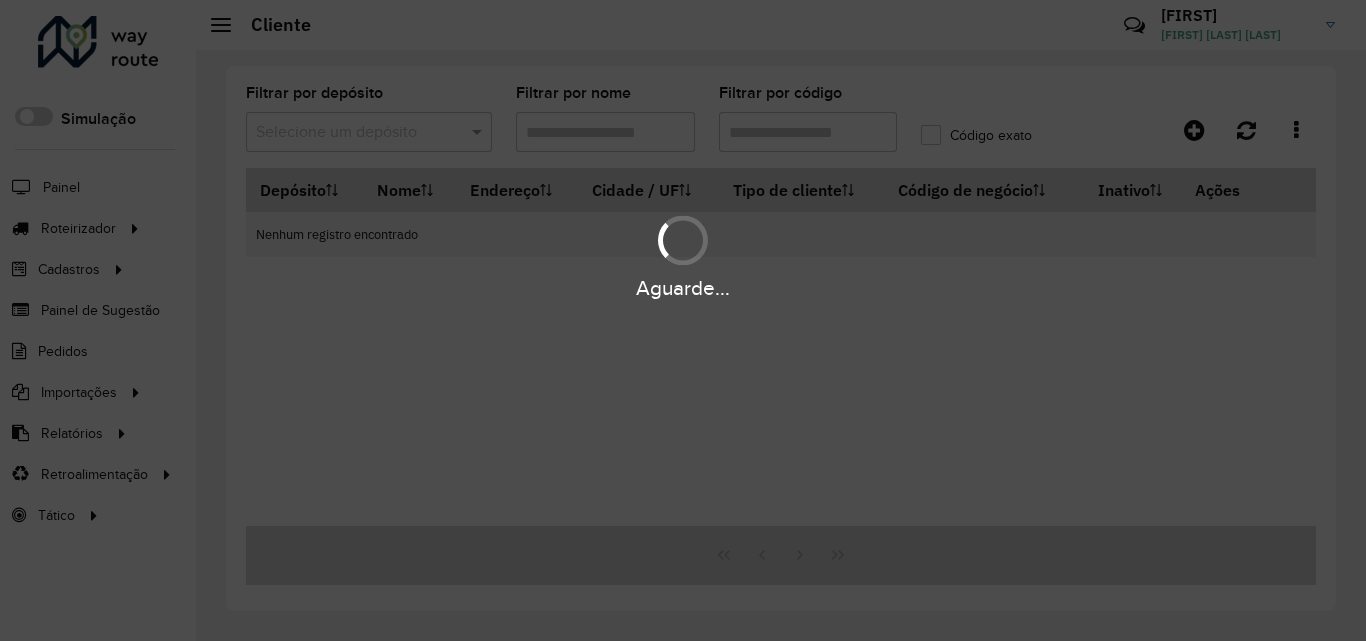 type on "*****" 